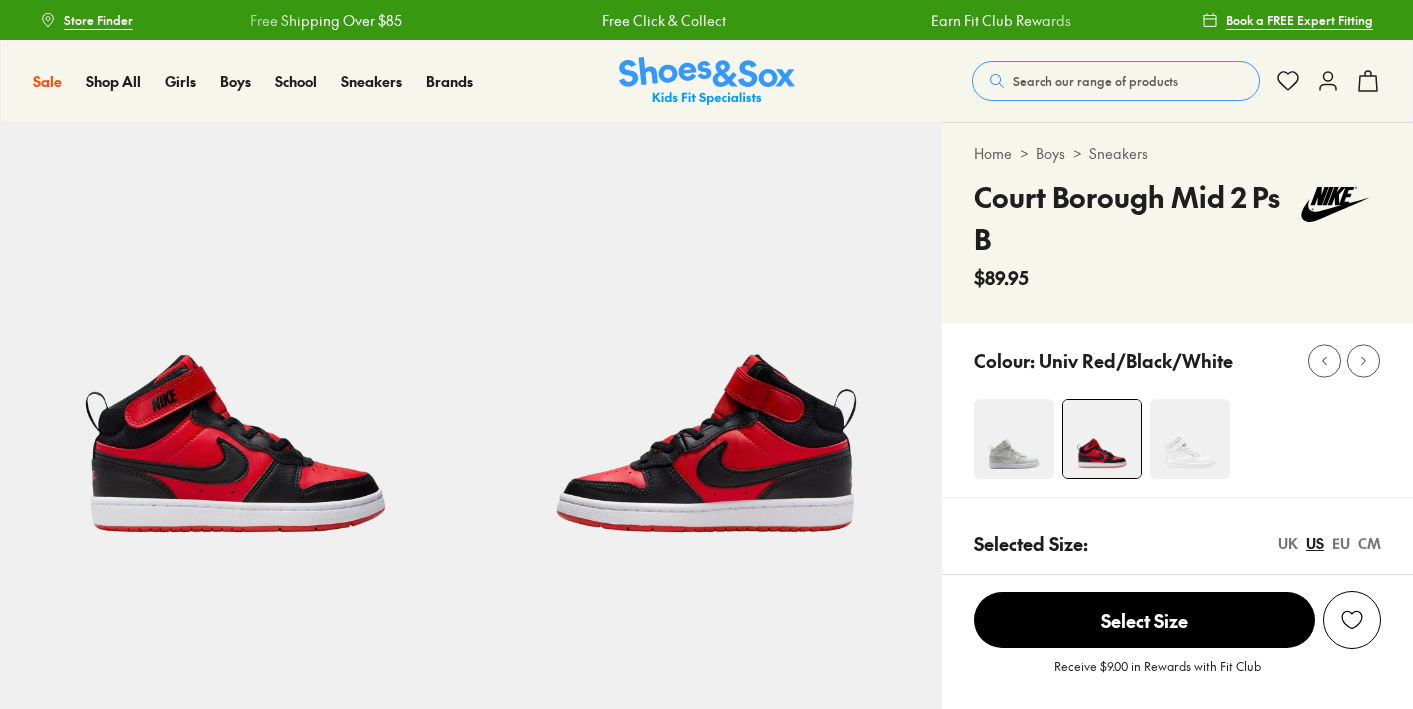scroll, scrollTop: 0, scrollLeft: 0, axis: both 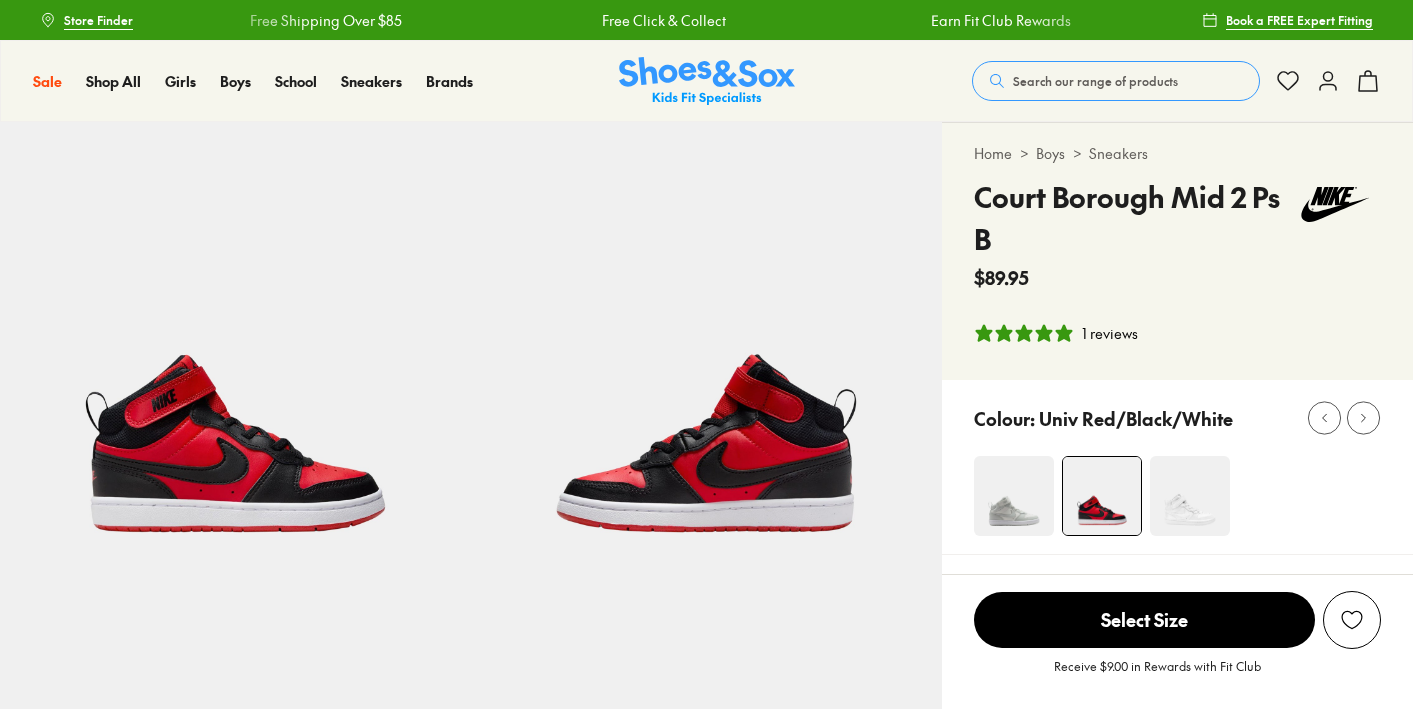 select on "*" 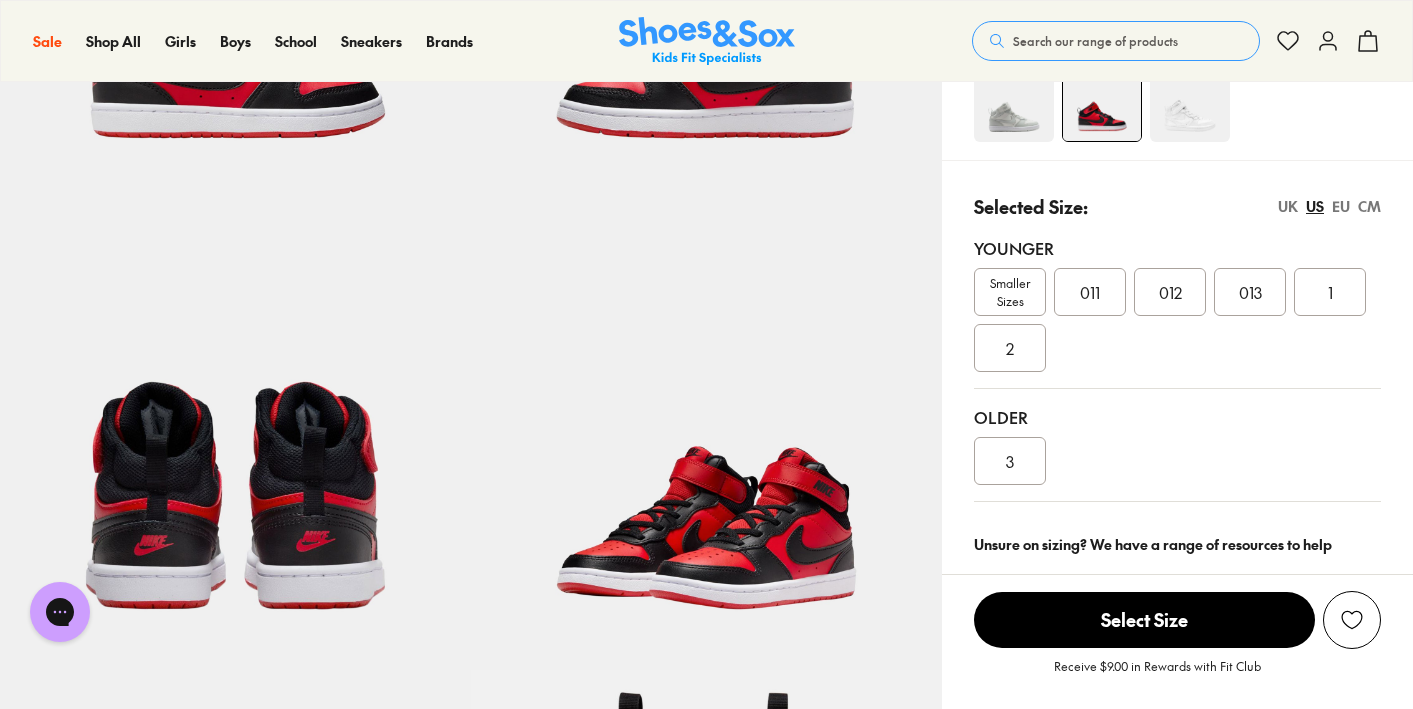 scroll, scrollTop: 389, scrollLeft: 0, axis: vertical 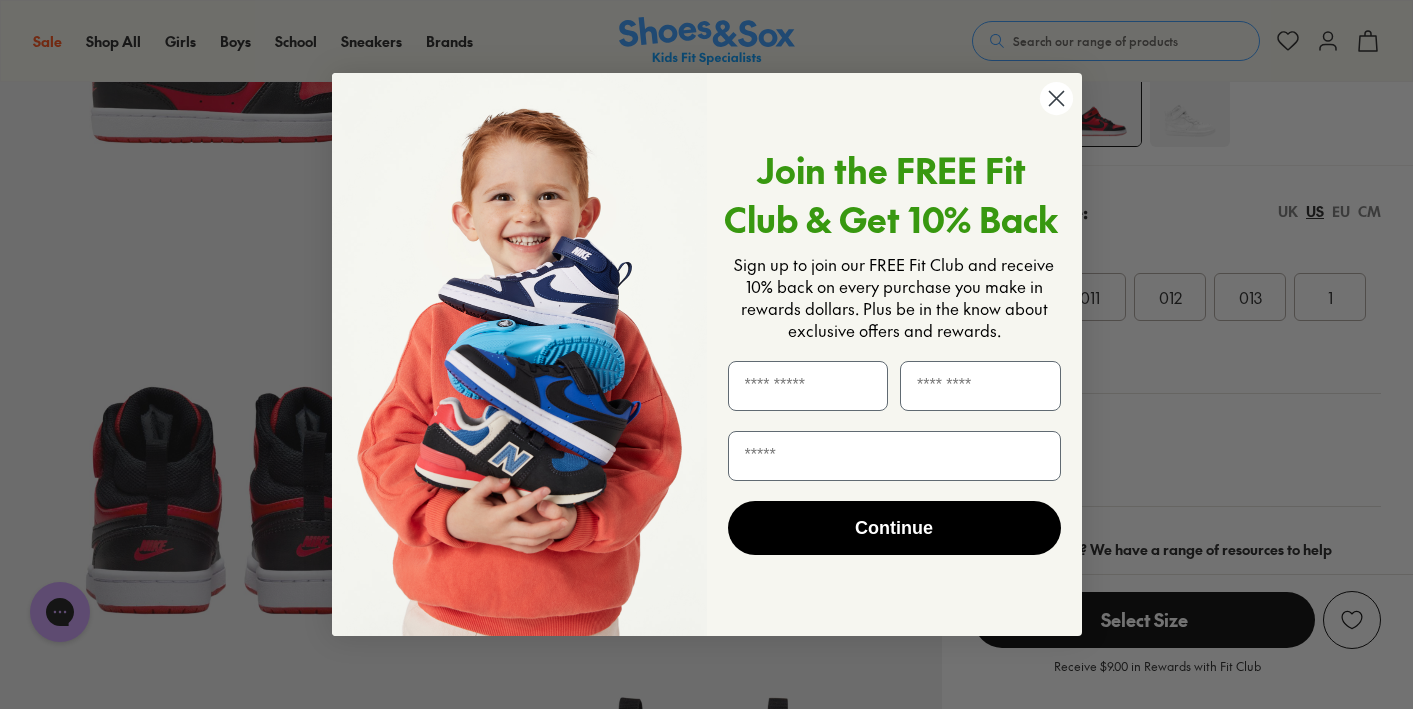 click on "Close dialog Join the FREE Fit Club & Get 10% Back Sign up to join our FREE Fit Club and receive 10% back on every purchase you make in rewards dollars. Plus be in the know about exclusive offers and rewards. Continue ******" at bounding box center (706, 354) 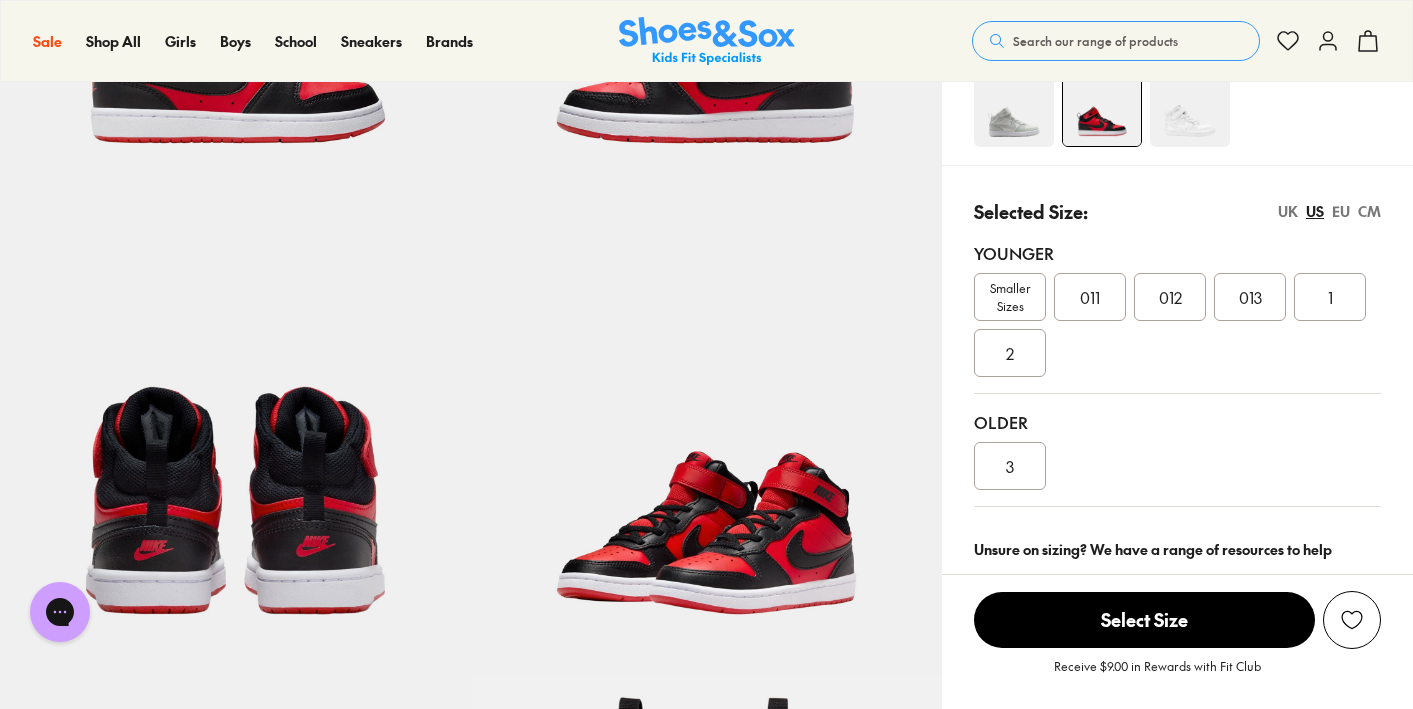 click on "UK" at bounding box center [1288, 211] 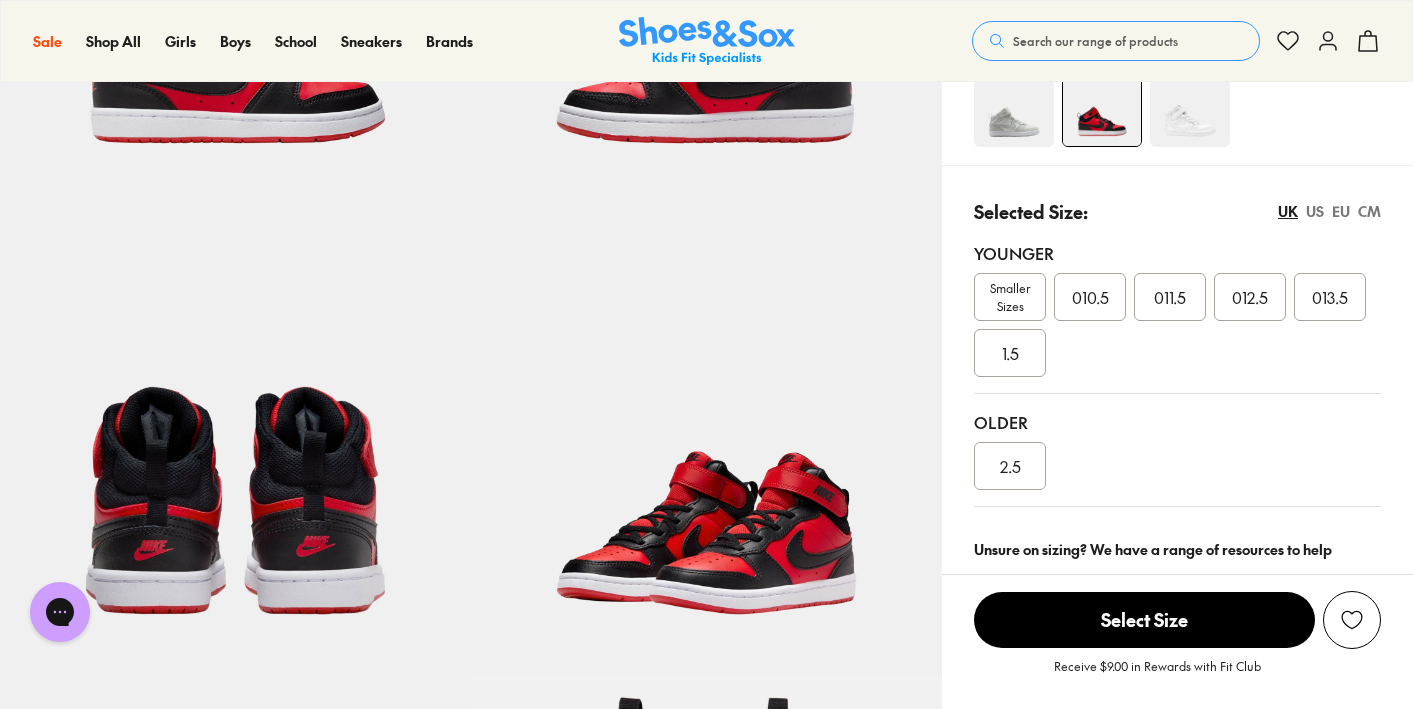 click on "012.5" at bounding box center [1250, 297] 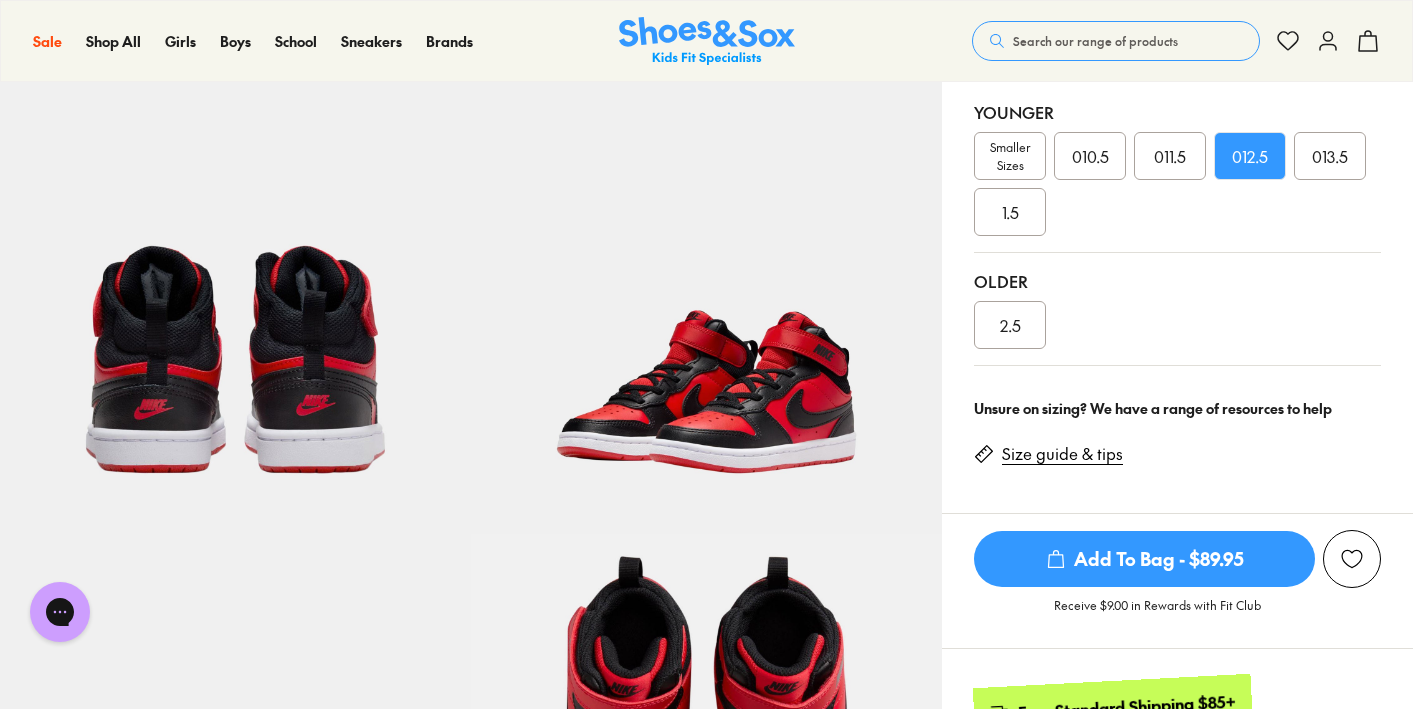 click on "Size guide & tips" at bounding box center [1062, 454] 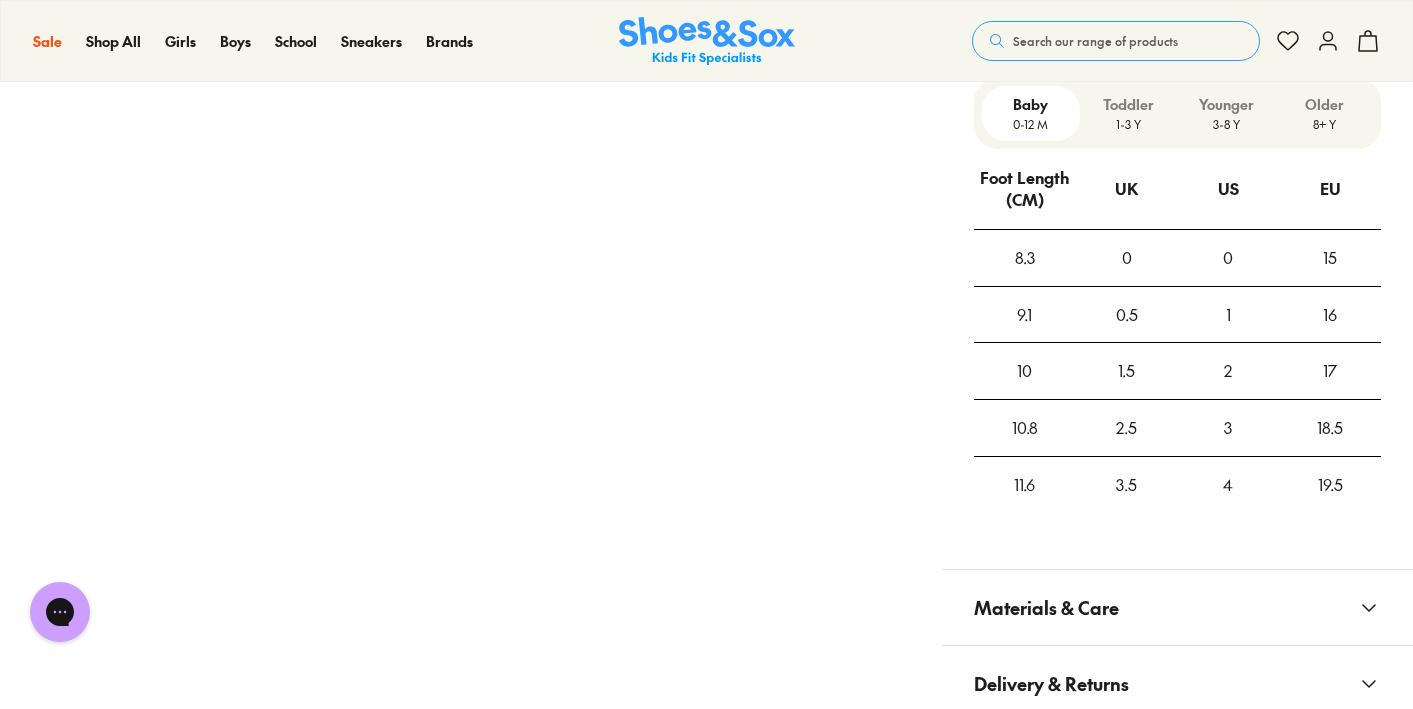 click on "3-8 Y" at bounding box center (1227, 124) 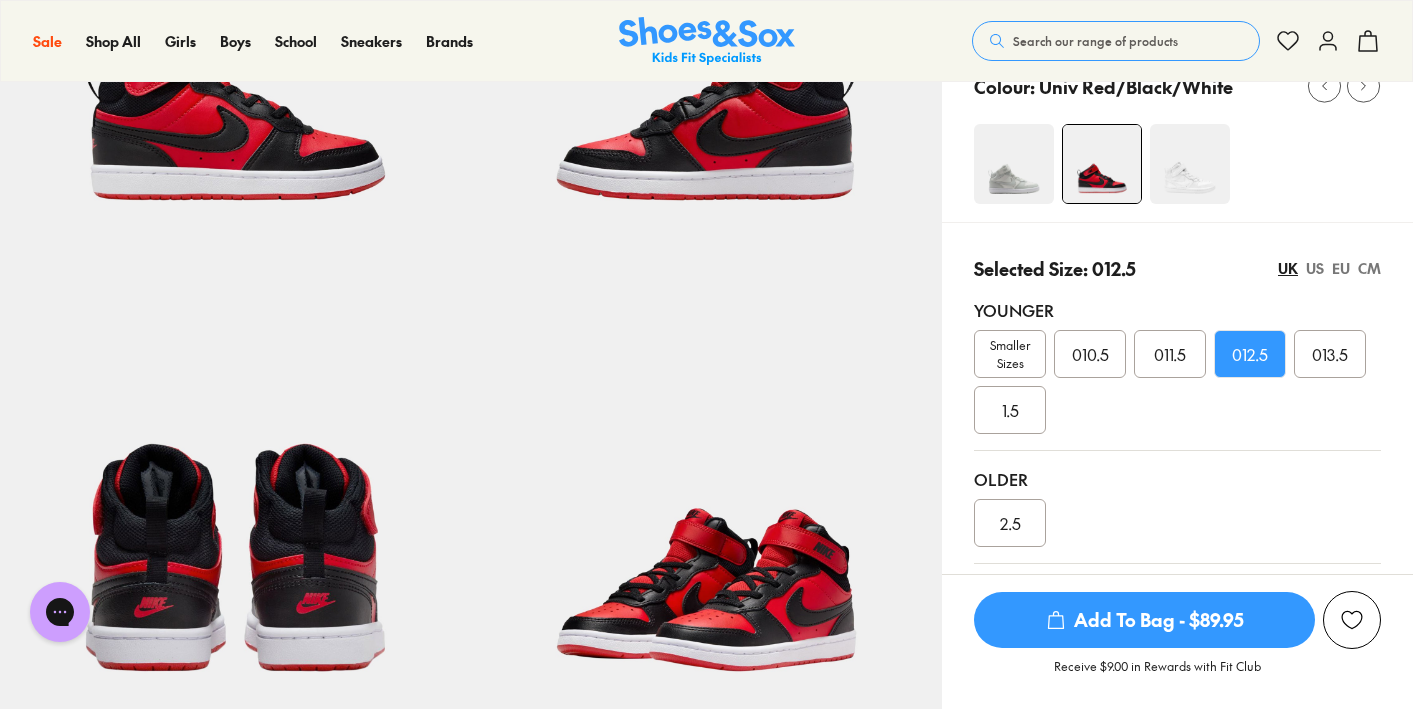 scroll, scrollTop: 336, scrollLeft: 0, axis: vertical 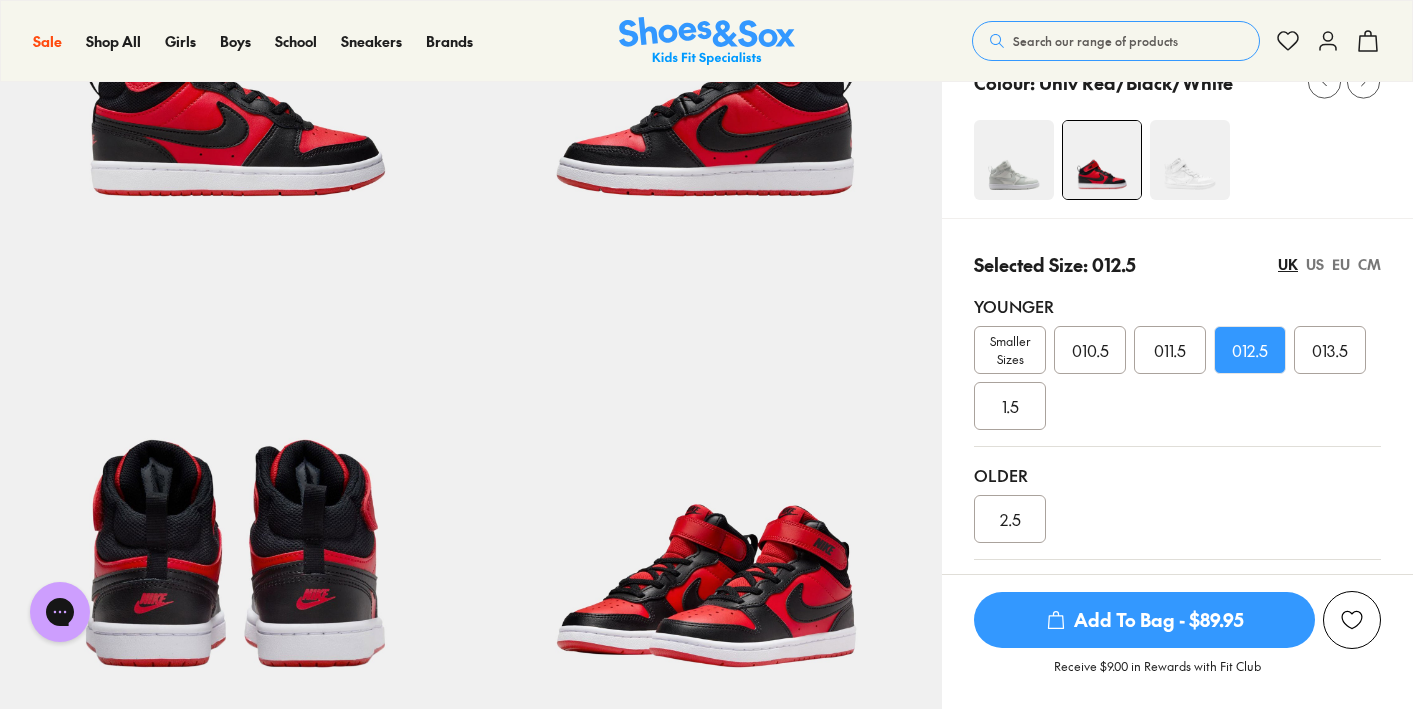 click on "Add To Bag - $89.95" at bounding box center [1144, 620] 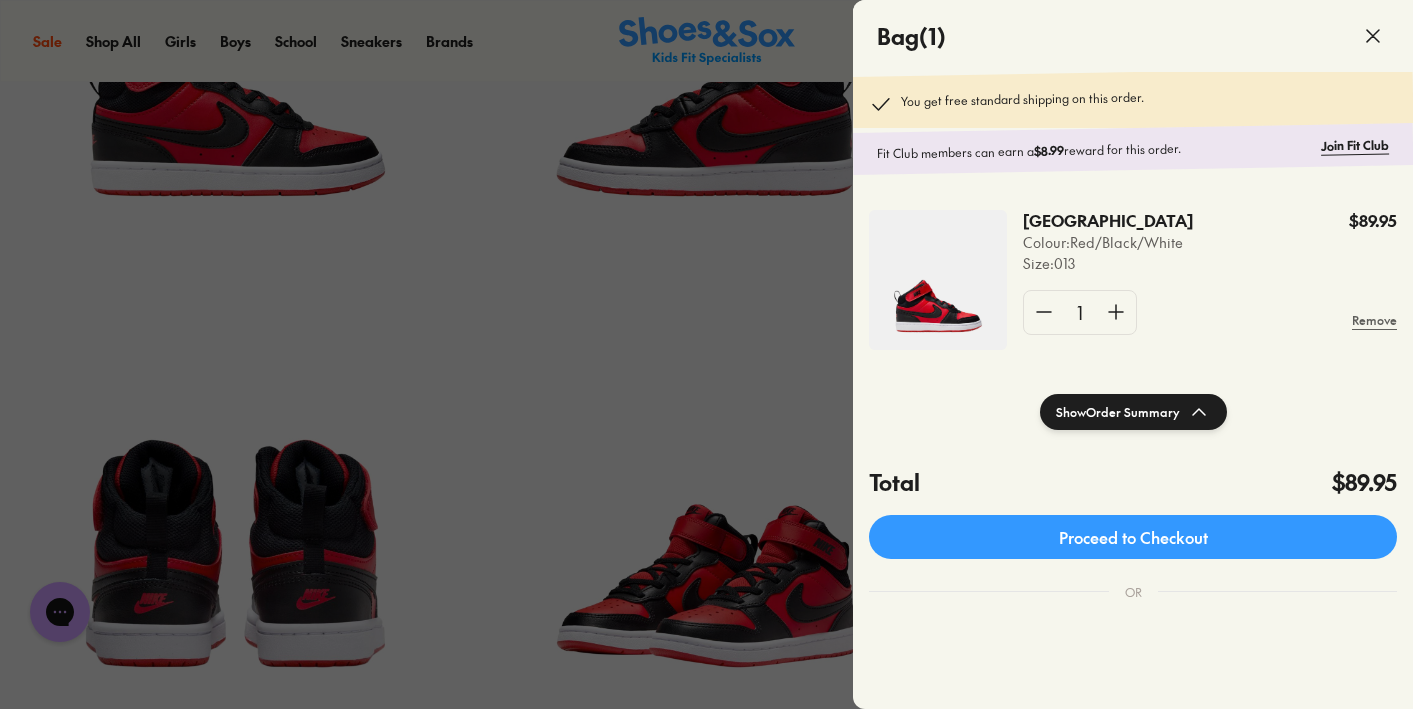 click 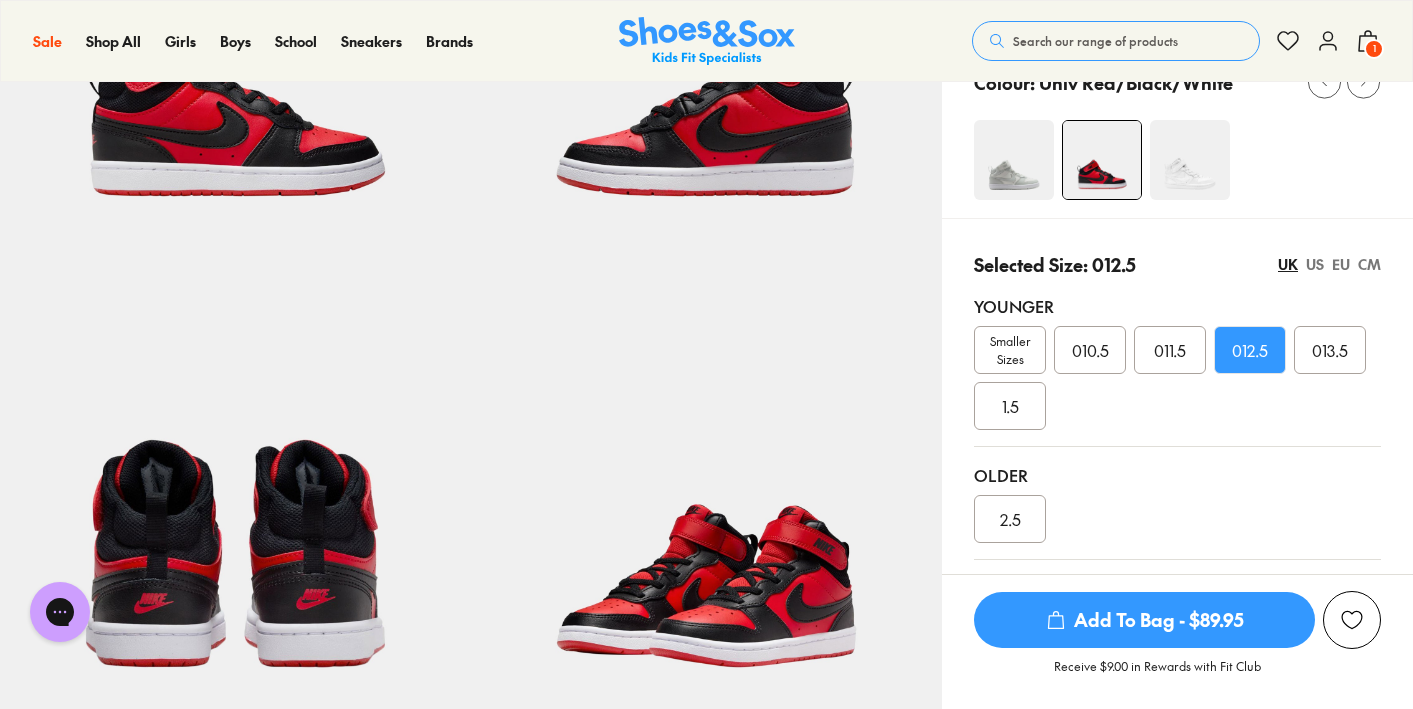 click at bounding box center [1014, 160] 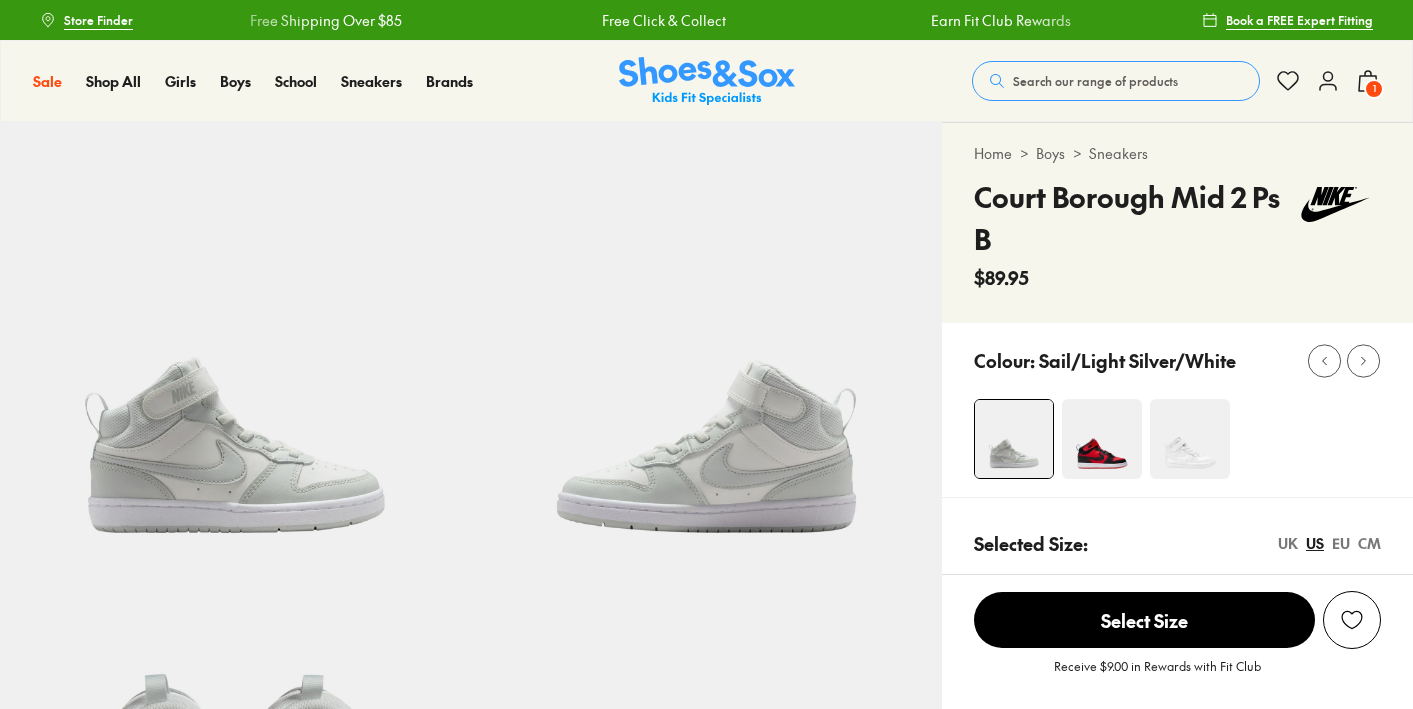 scroll, scrollTop: 0, scrollLeft: 0, axis: both 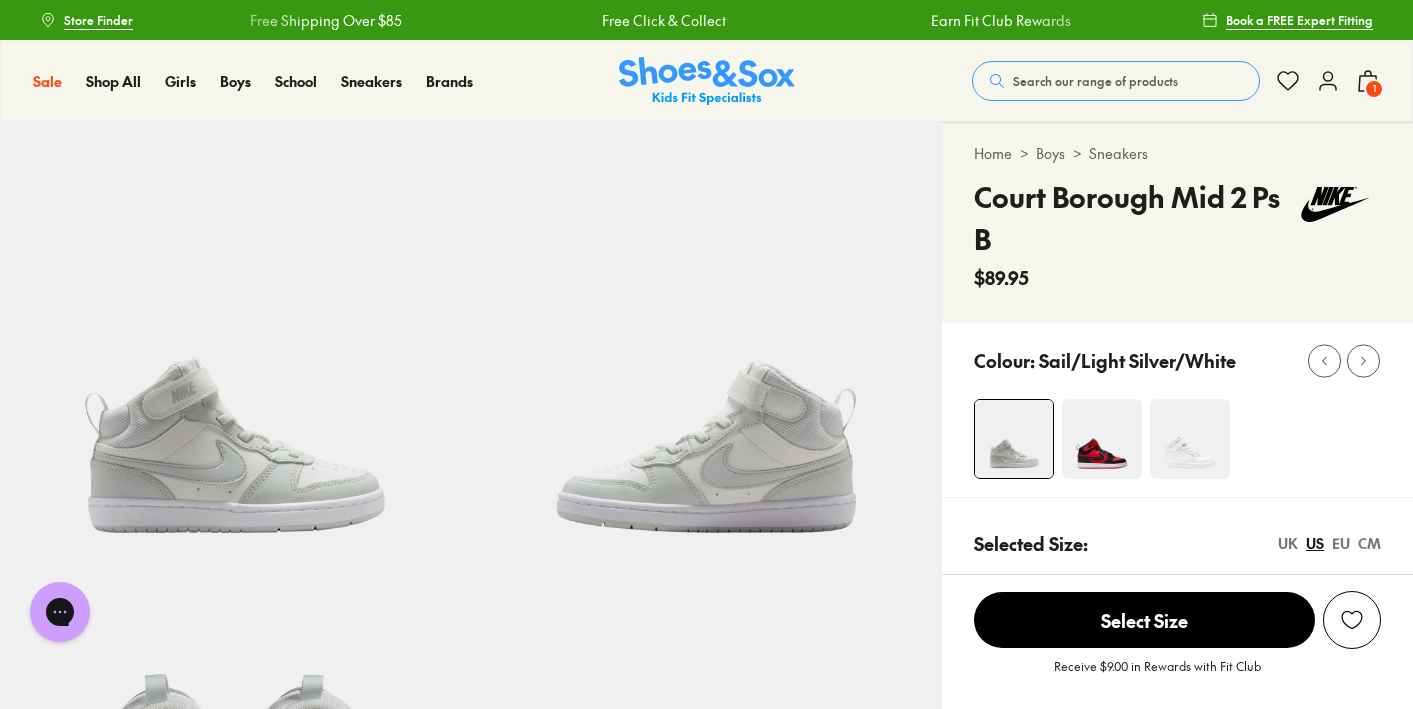 click at bounding box center [1190, 439] 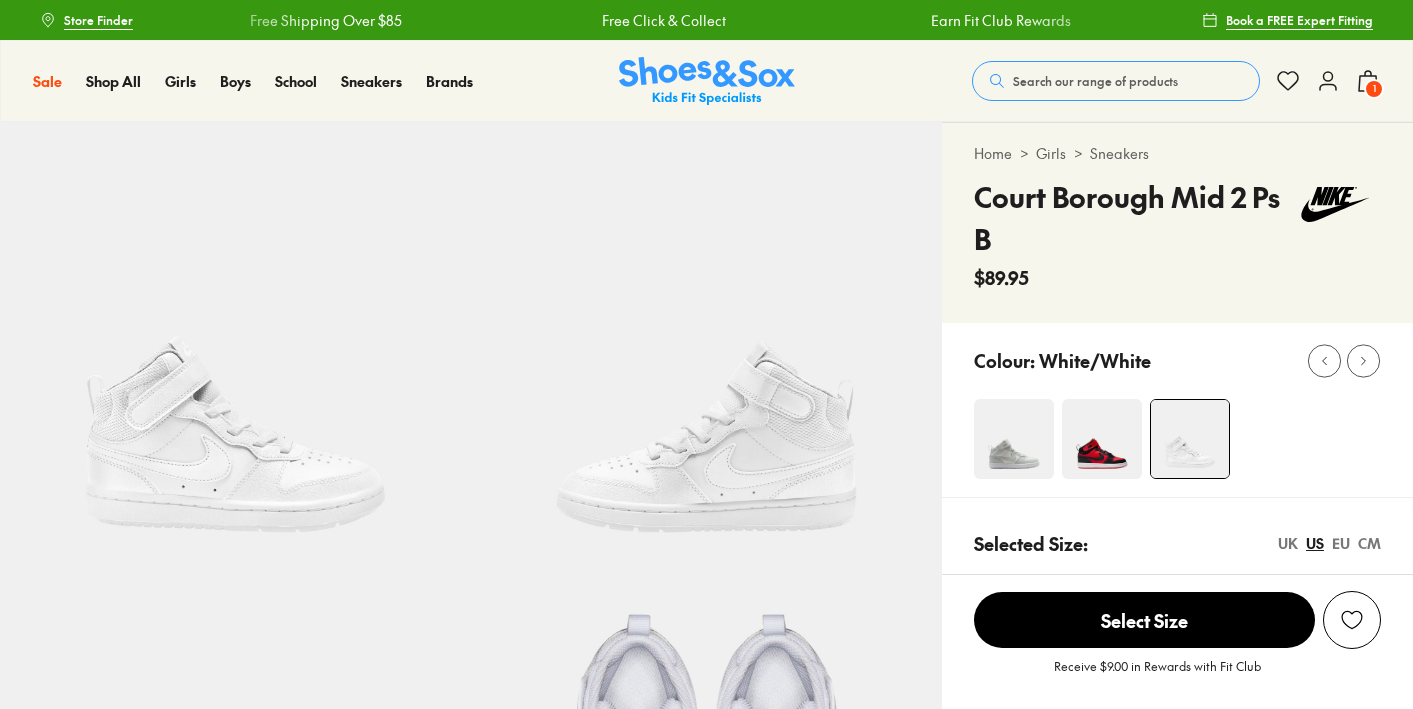scroll, scrollTop: 0, scrollLeft: 0, axis: both 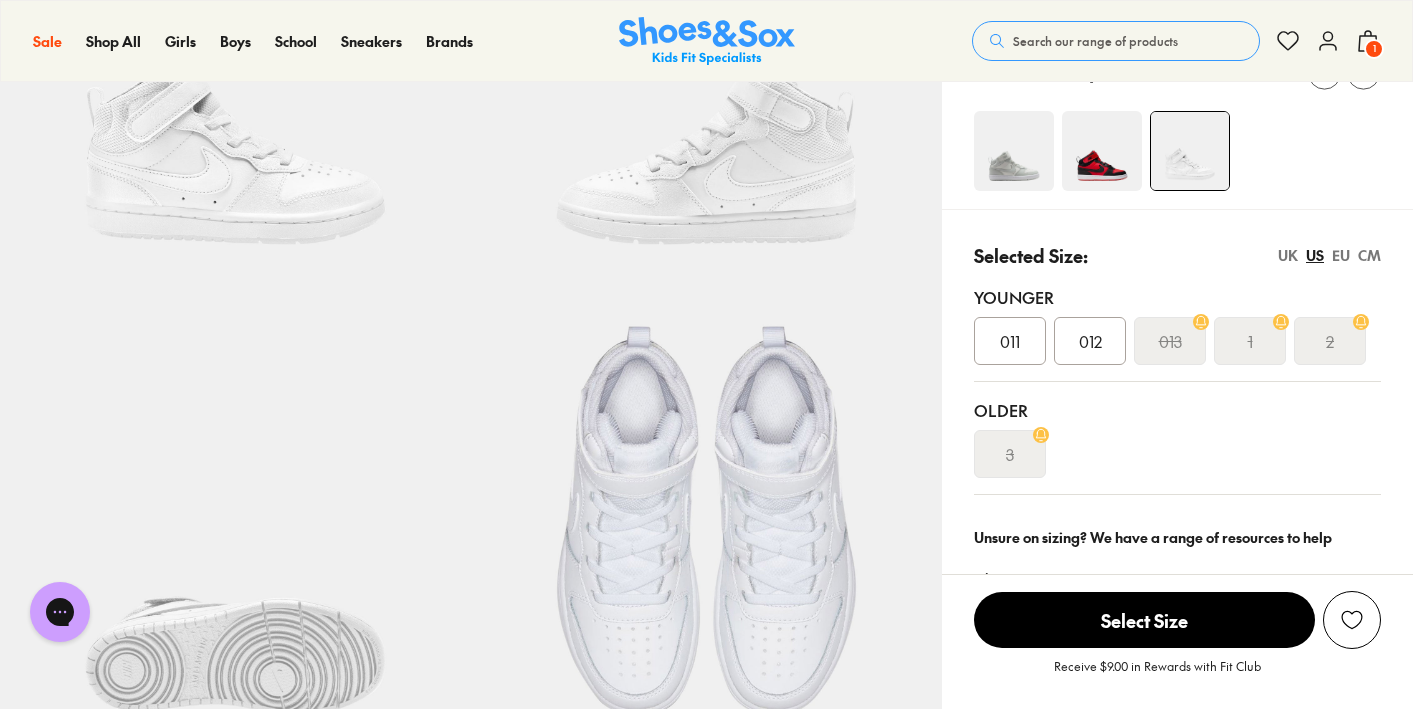 click at bounding box center (1102, 151) 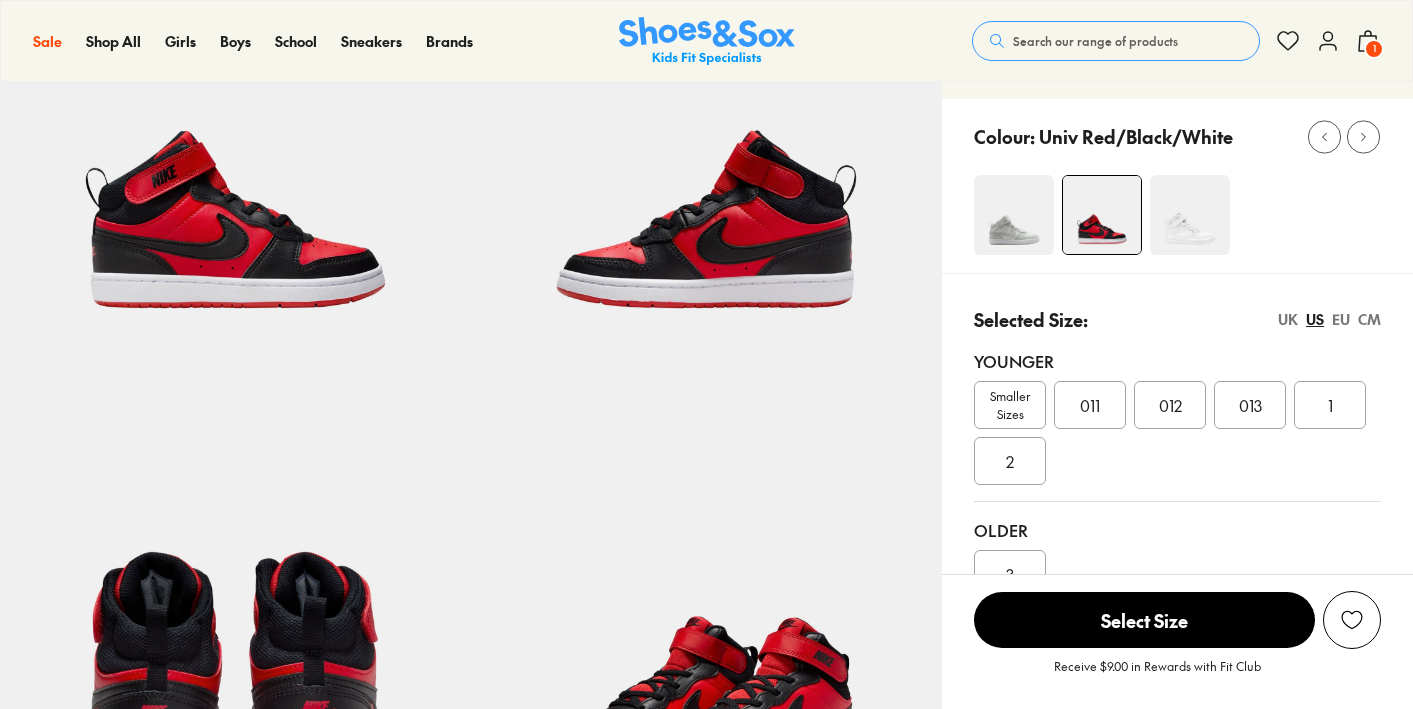 select on "*" 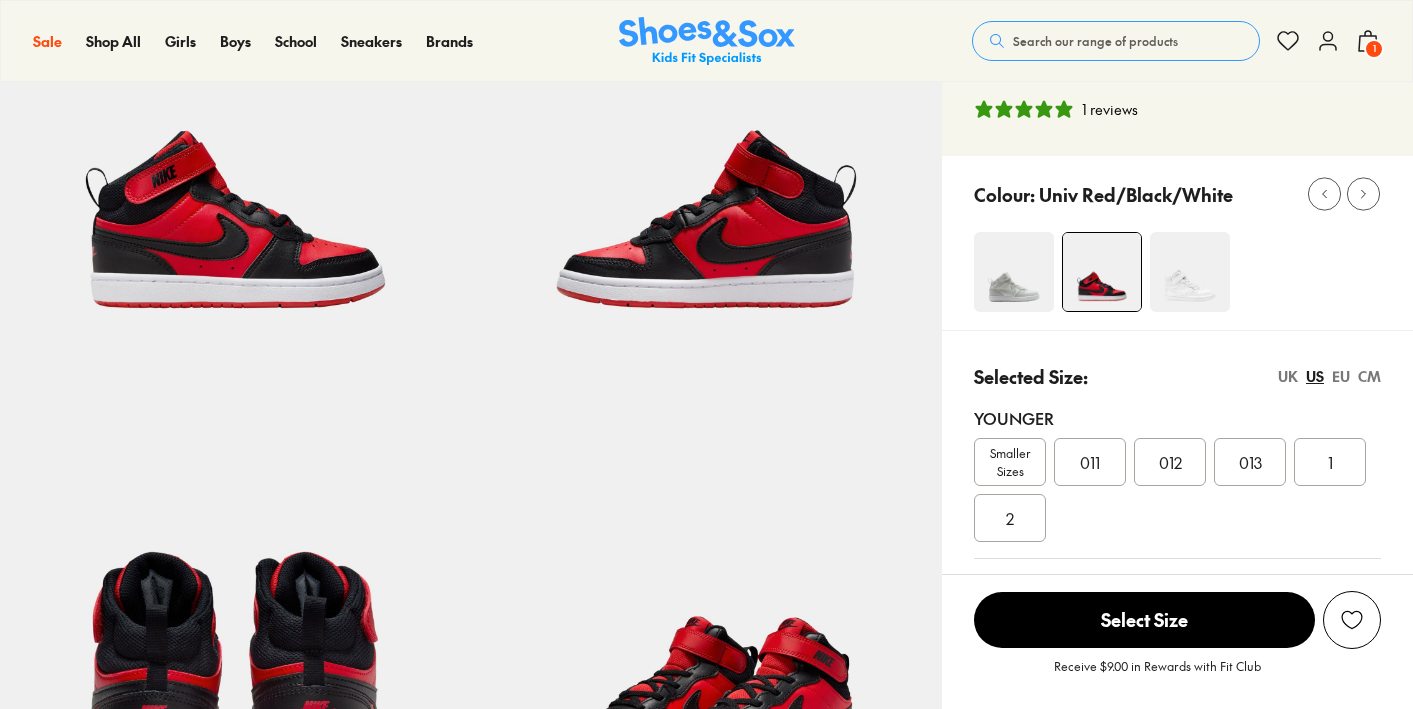 scroll, scrollTop: 224, scrollLeft: 0, axis: vertical 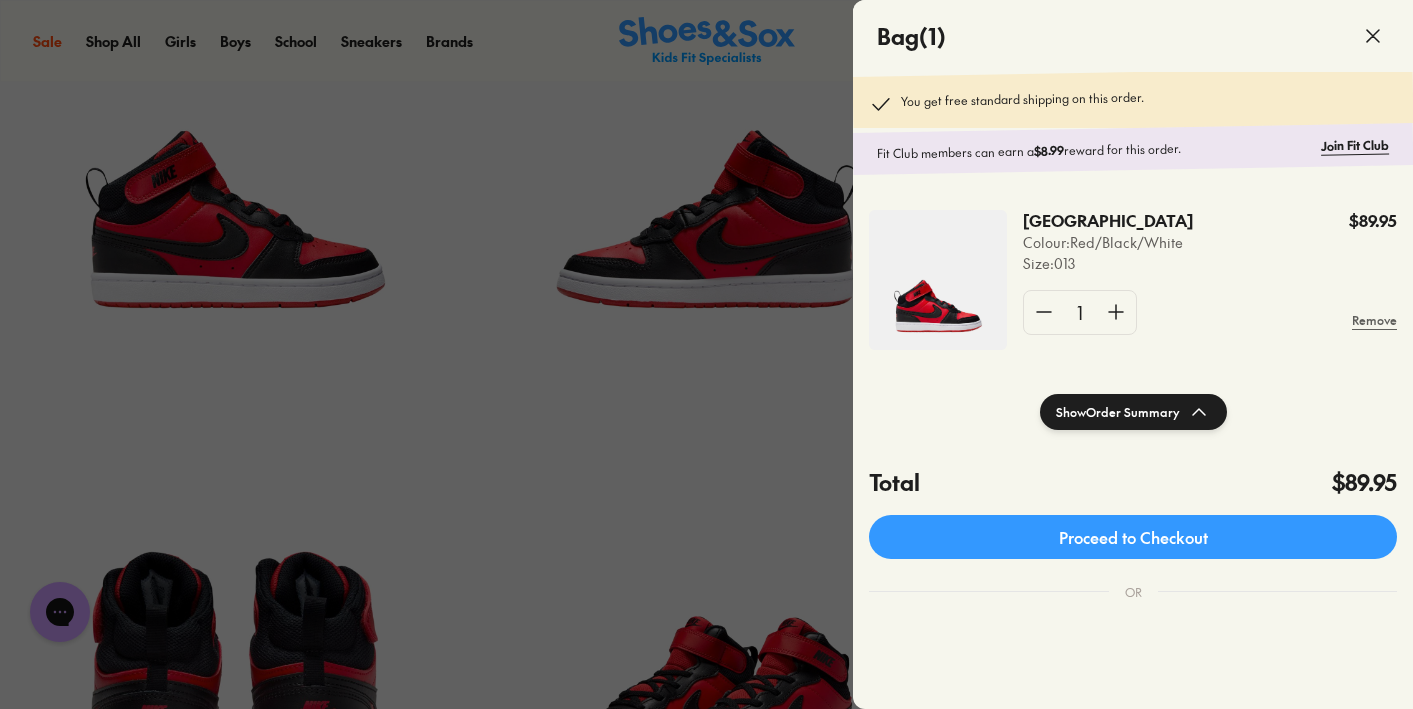 click 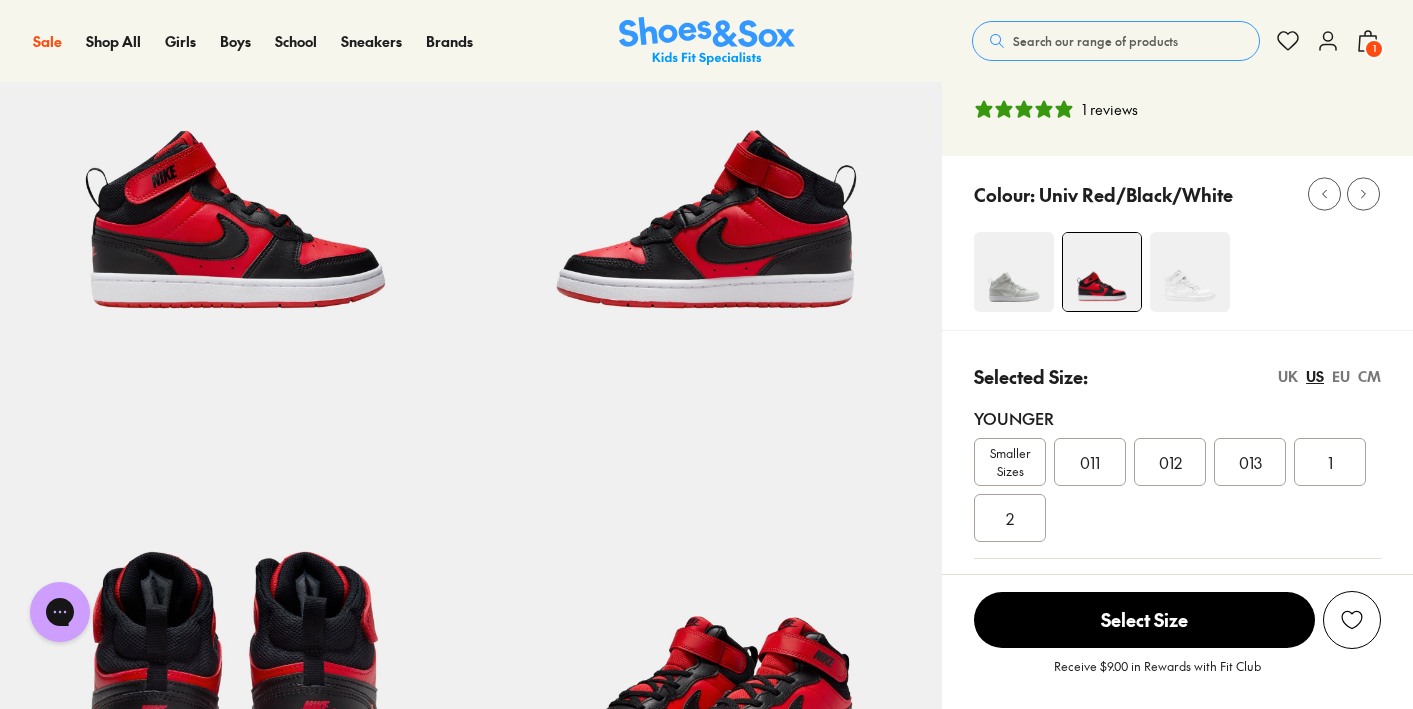 click on "Search our range of products" at bounding box center (1116, 41) 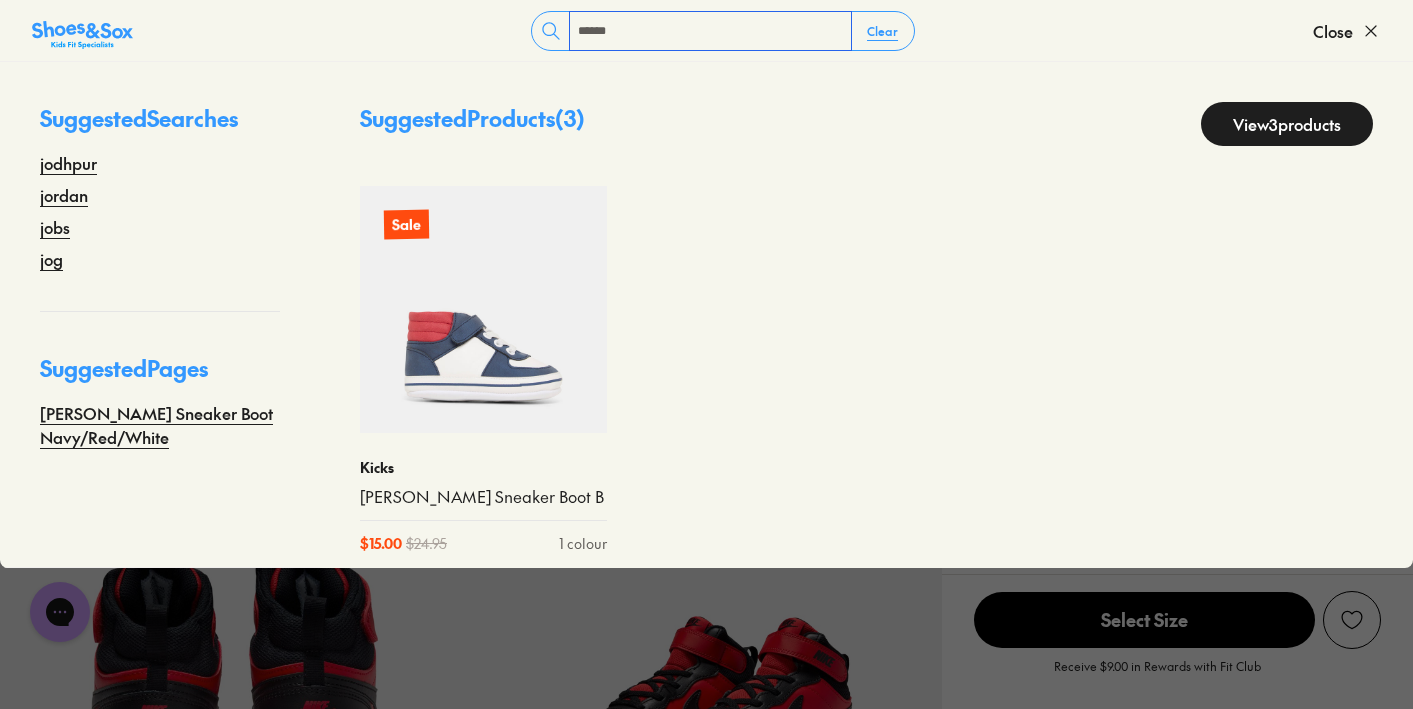 type on "******" 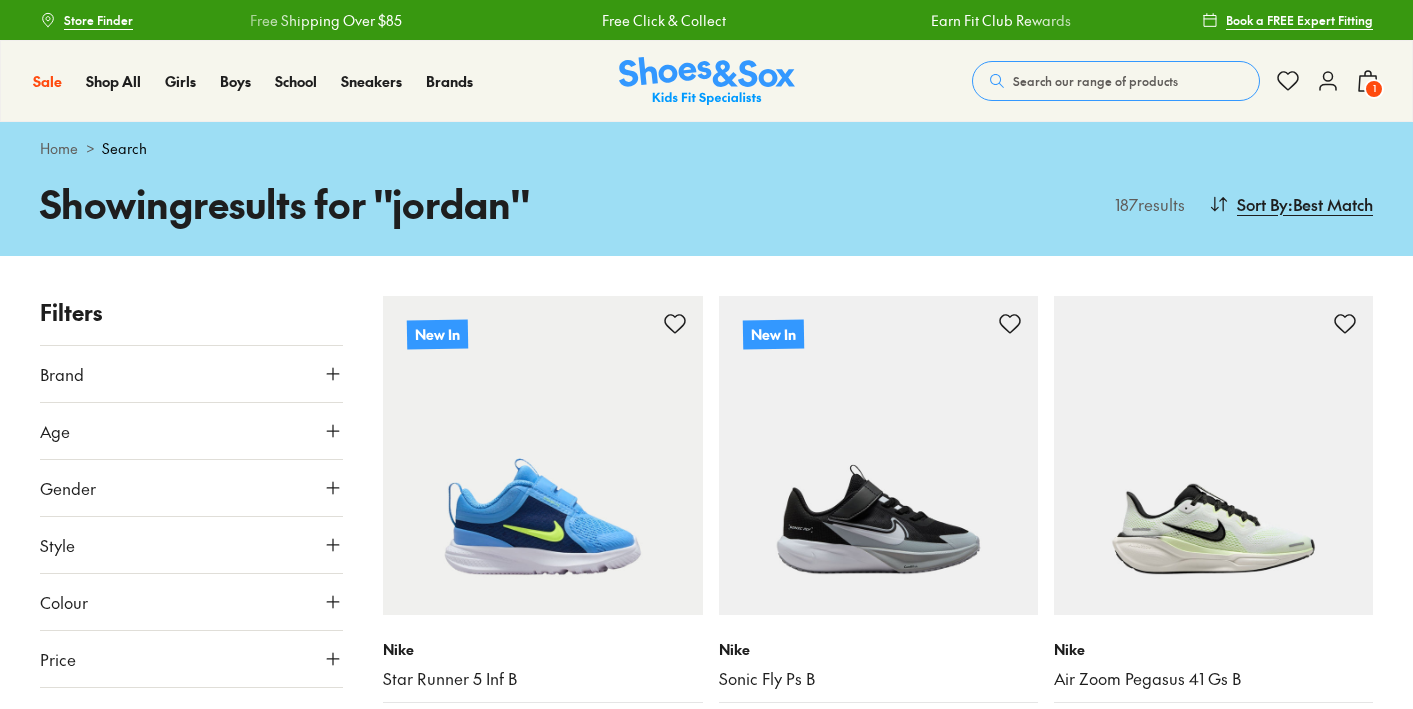 scroll, scrollTop: 607, scrollLeft: 0, axis: vertical 